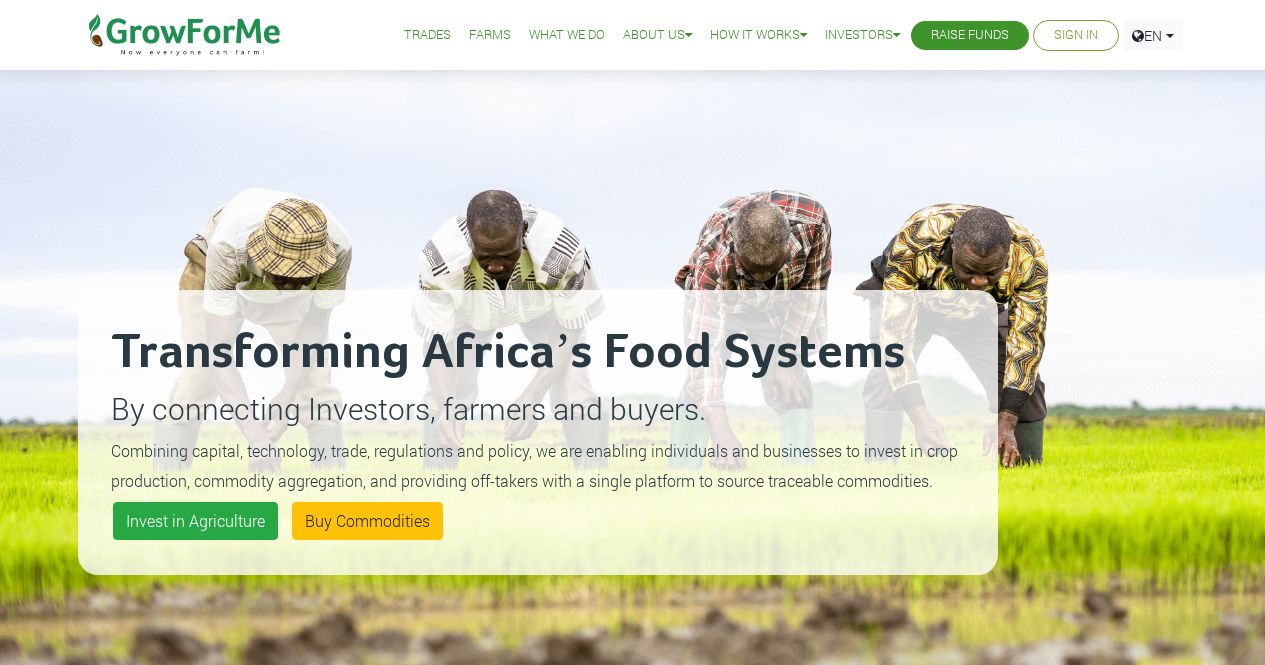 scroll, scrollTop: 0, scrollLeft: 0, axis: both 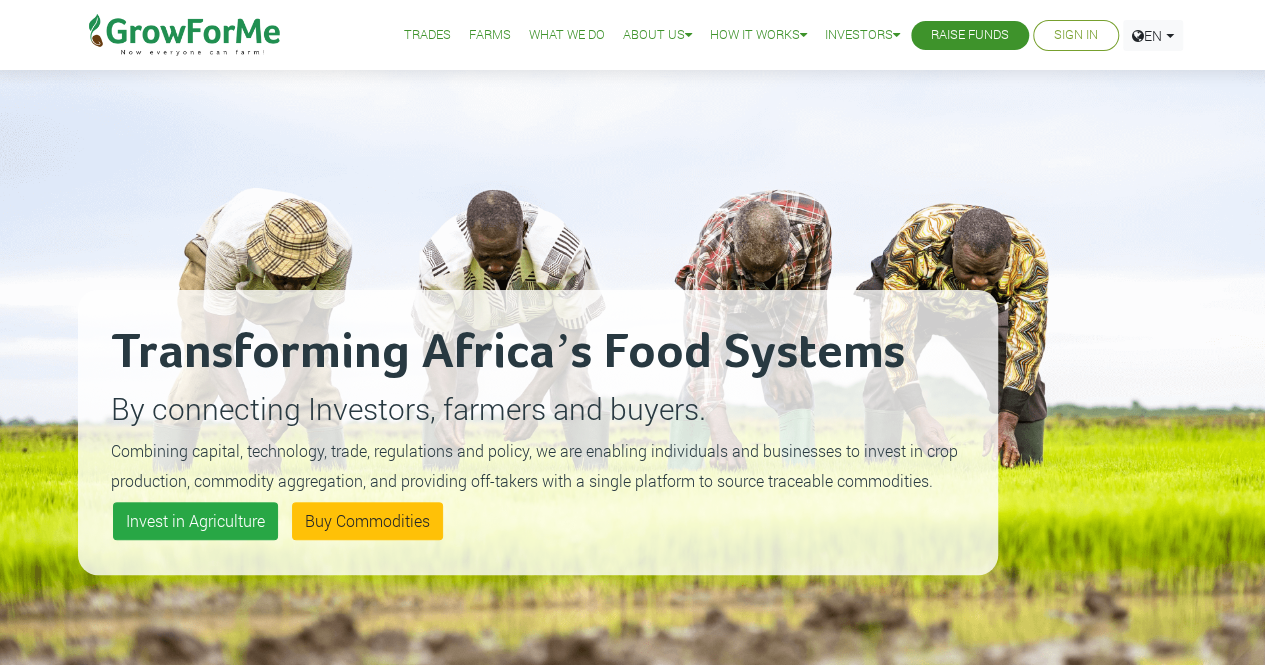 click on "Farms" at bounding box center [490, 35] 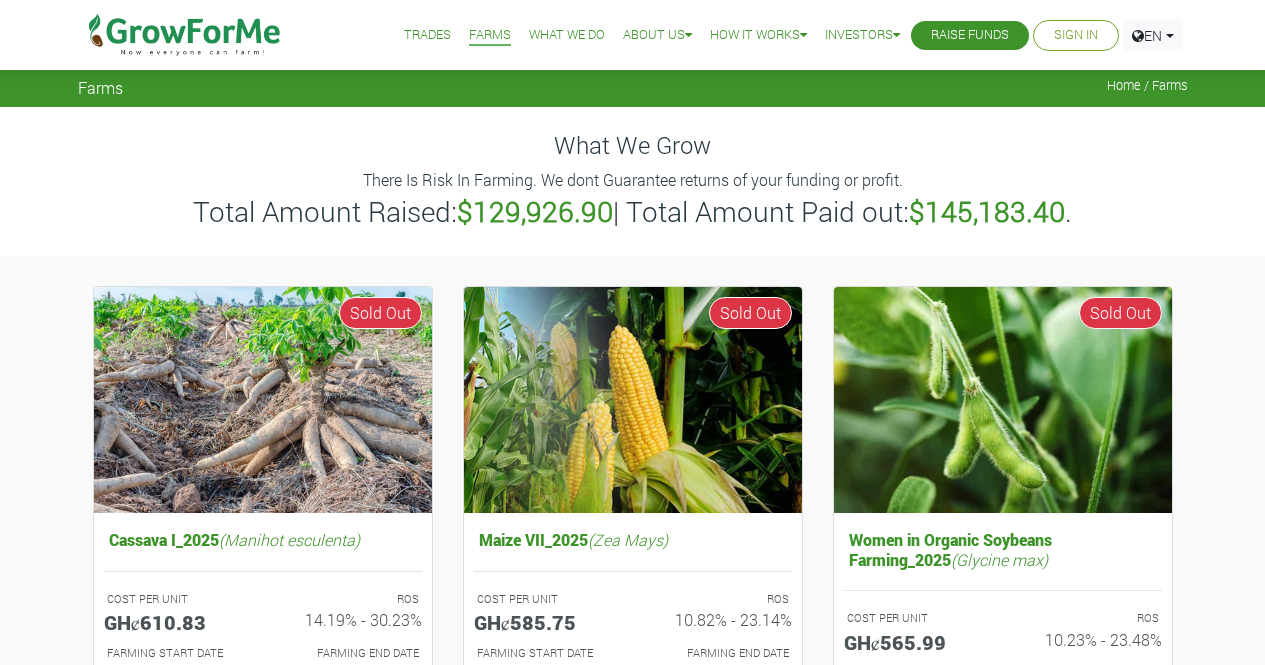 scroll, scrollTop: 0, scrollLeft: 0, axis: both 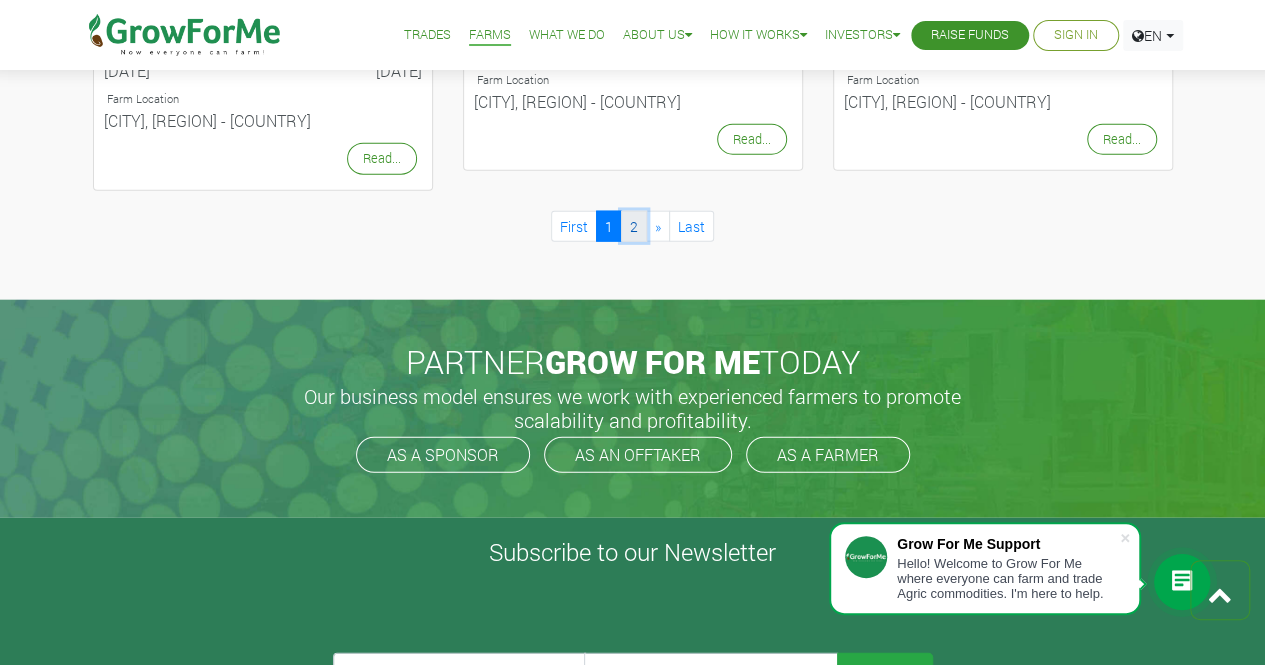 click on "2" at bounding box center (634, 226) 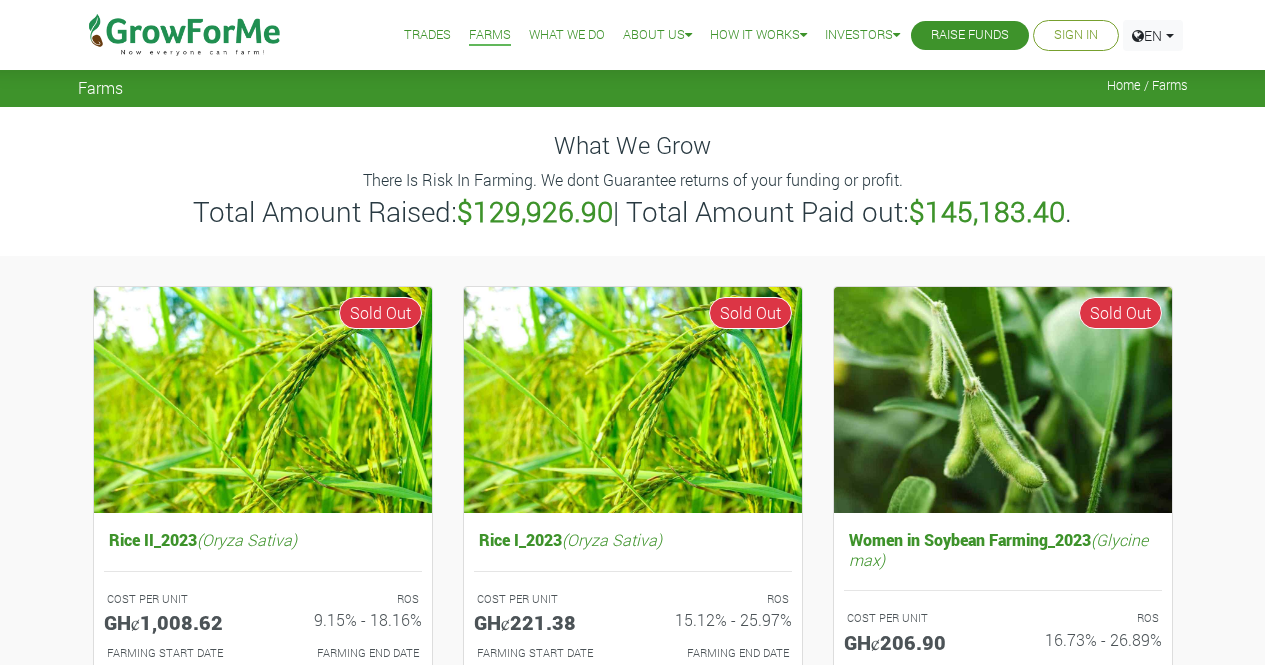 scroll, scrollTop: 0, scrollLeft: 0, axis: both 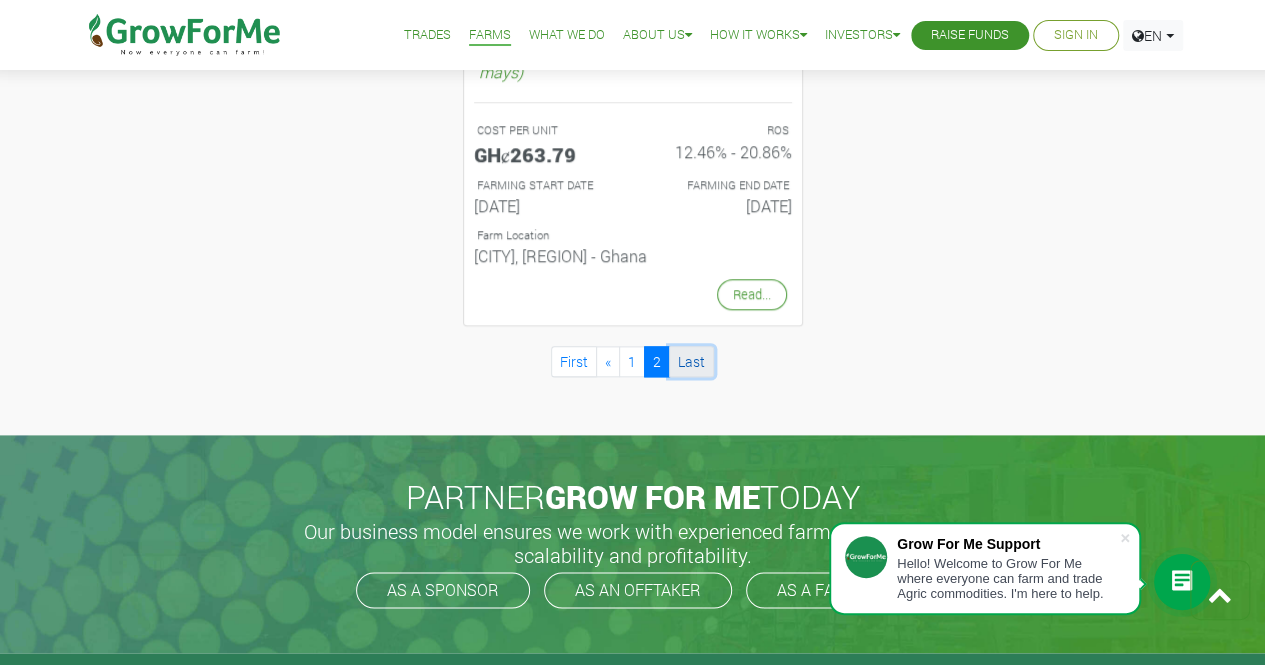 click on "Last" at bounding box center [691, 361] 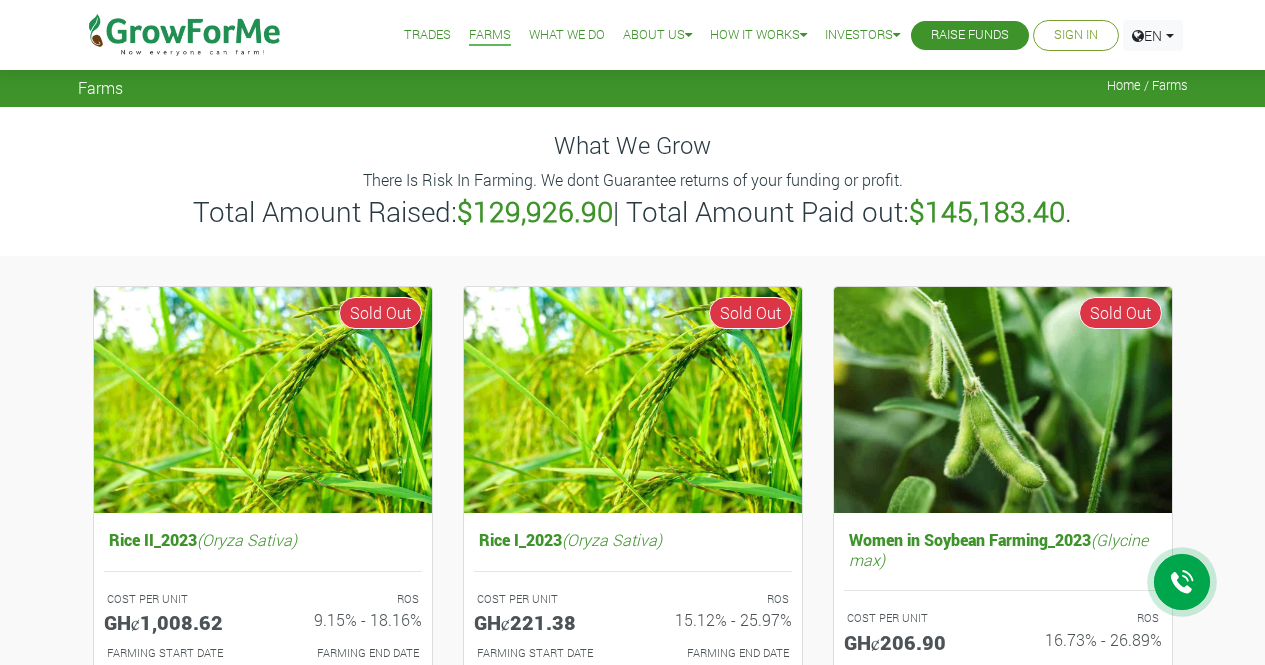 scroll, scrollTop: 0, scrollLeft: 0, axis: both 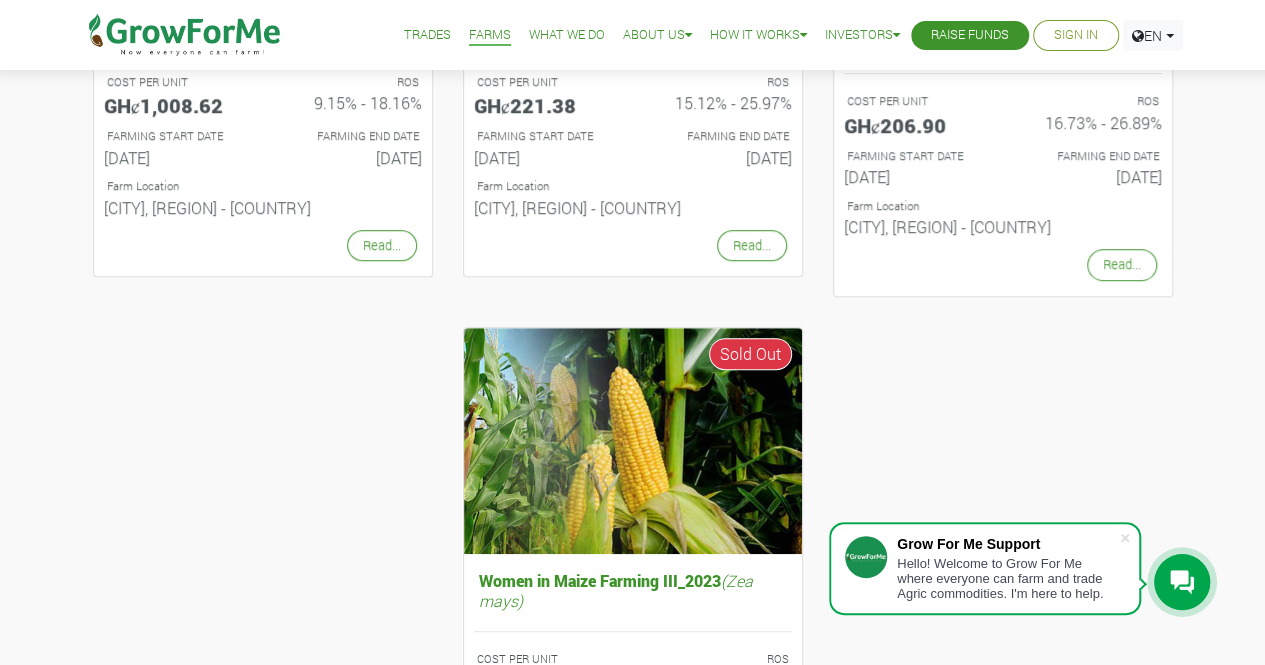click on "Trades" at bounding box center (427, 35) 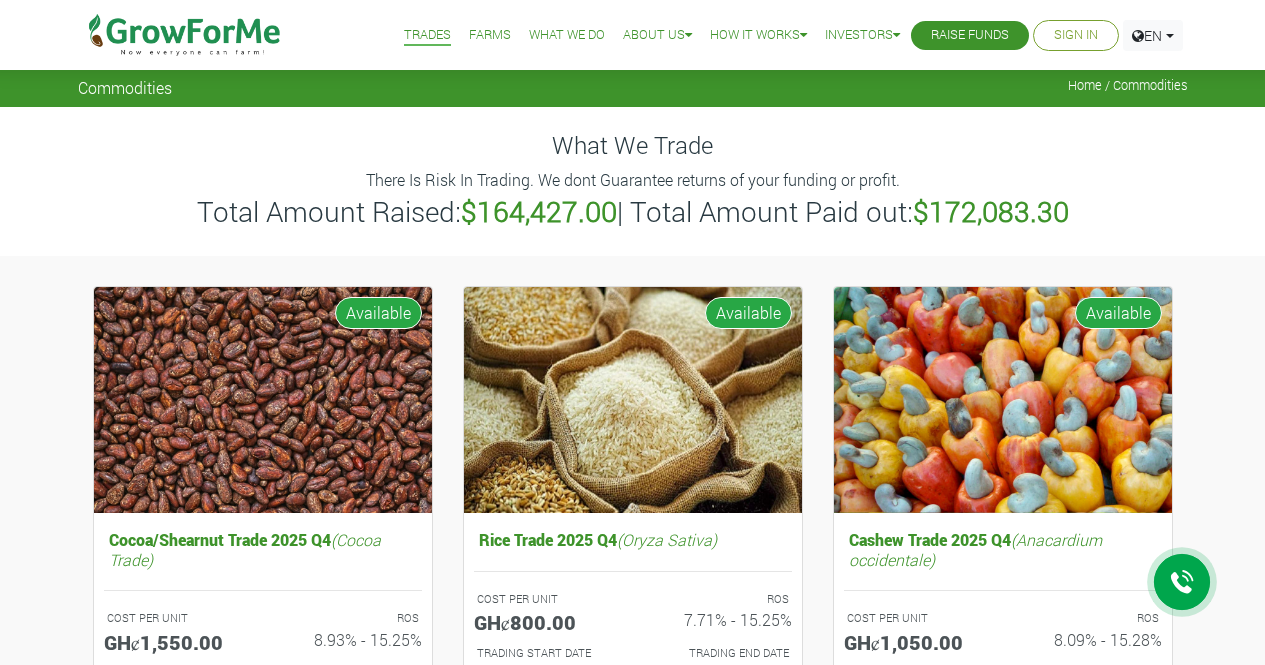 scroll, scrollTop: 0, scrollLeft: 0, axis: both 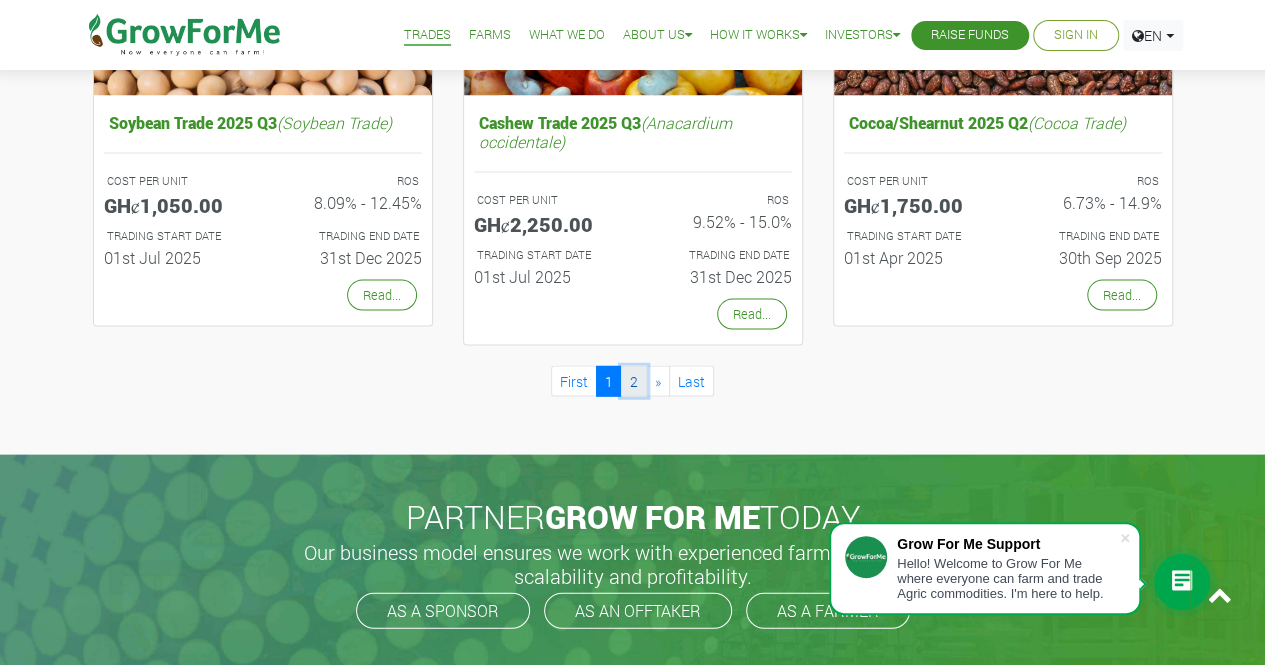 click on "2" at bounding box center [634, 381] 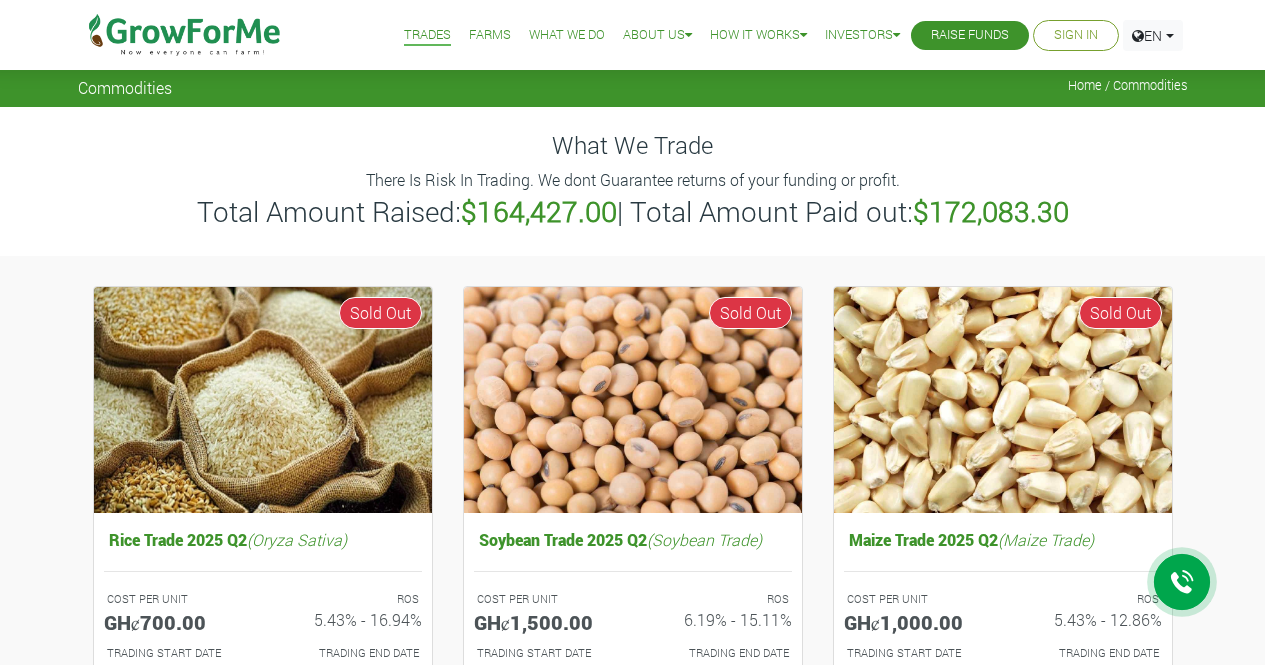 scroll, scrollTop: 0, scrollLeft: 0, axis: both 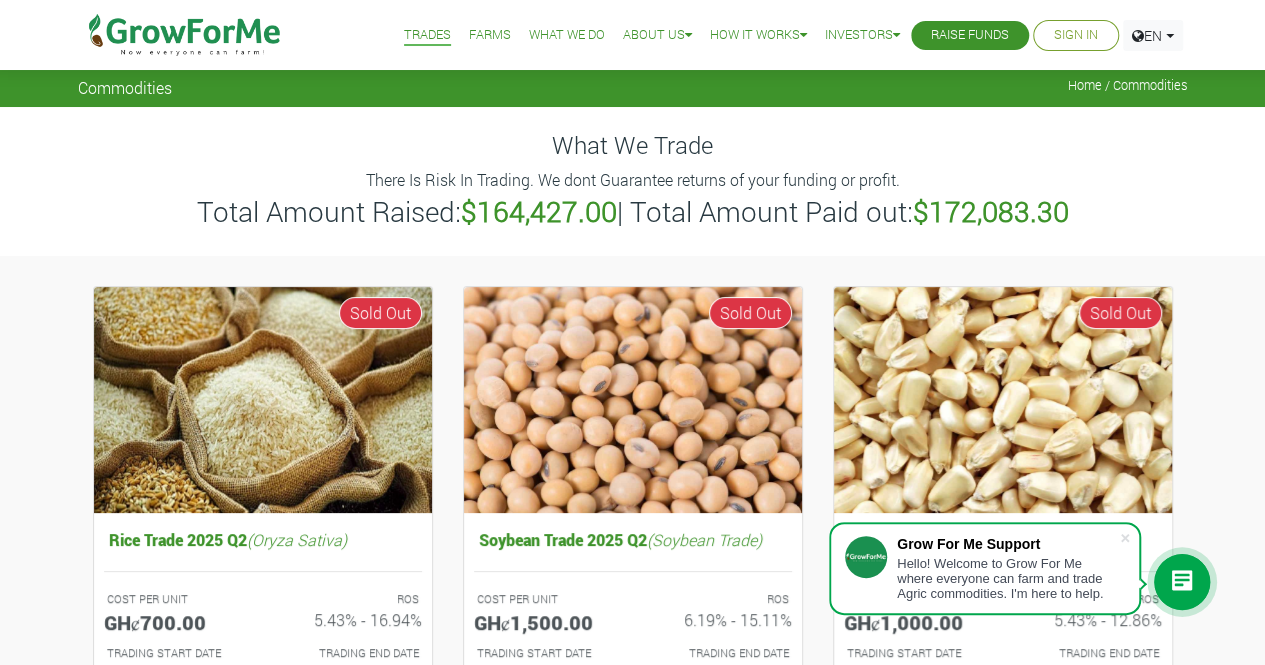 click on "Farms" at bounding box center [490, 35] 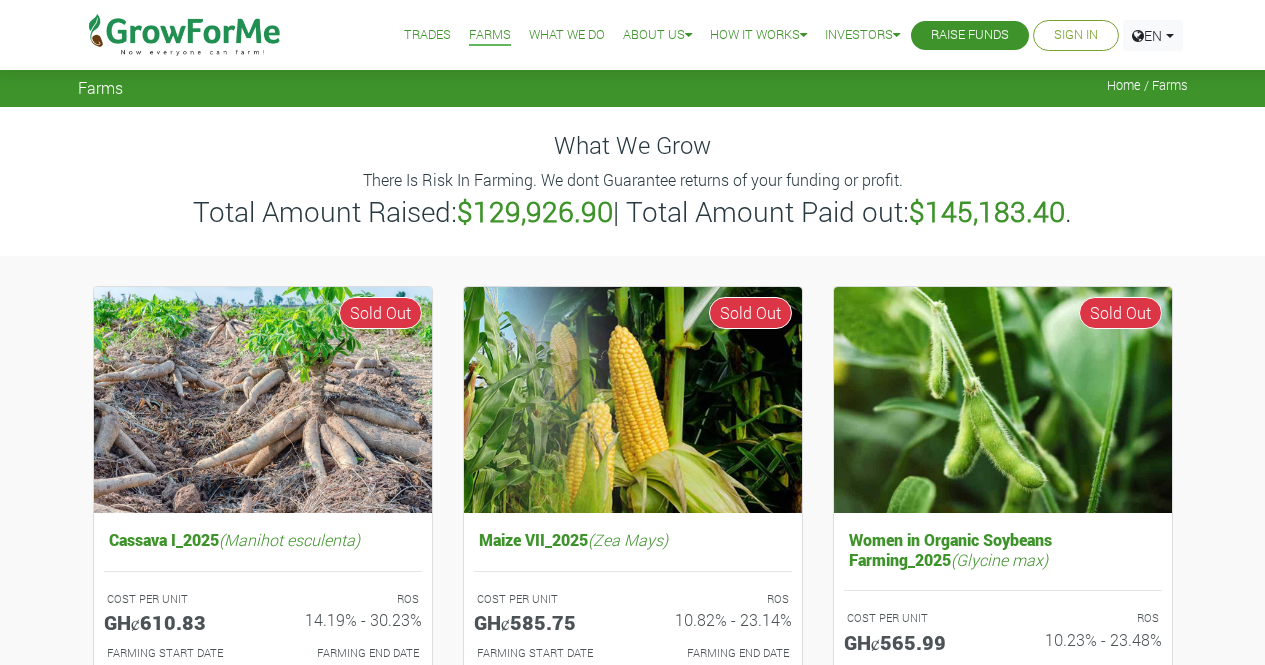scroll, scrollTop: 0, scrollLeft: 0, axis: both 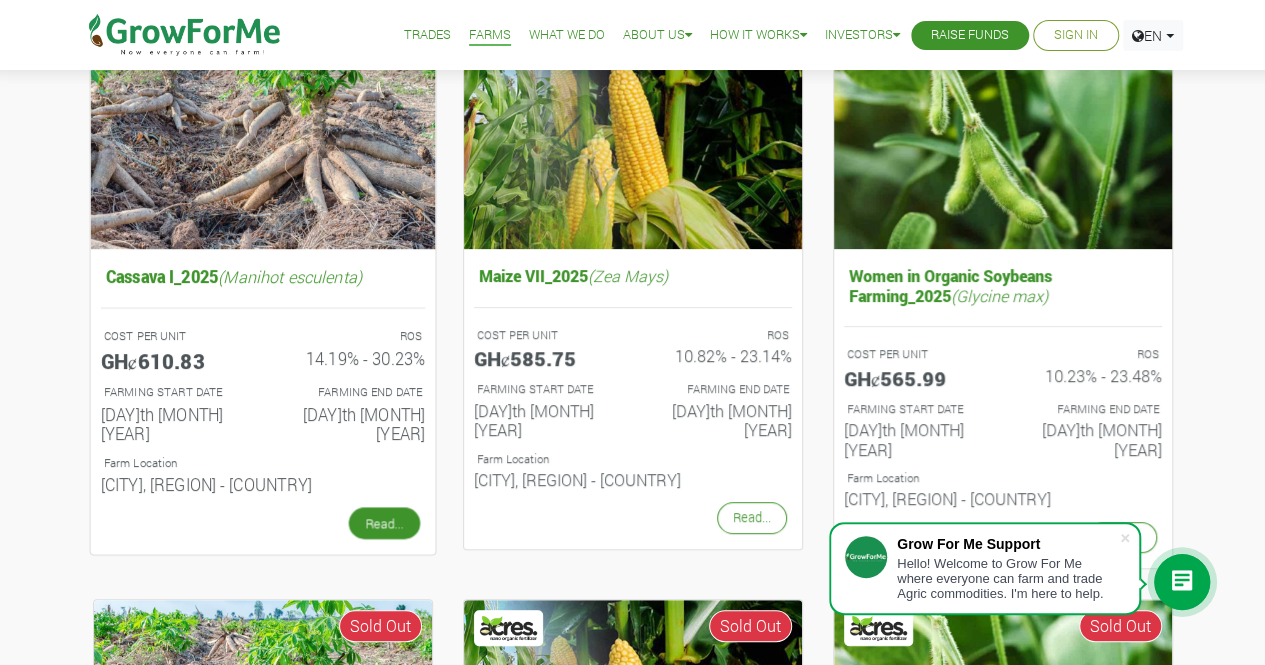 click on "Read..." at bounding box center [383, 523] 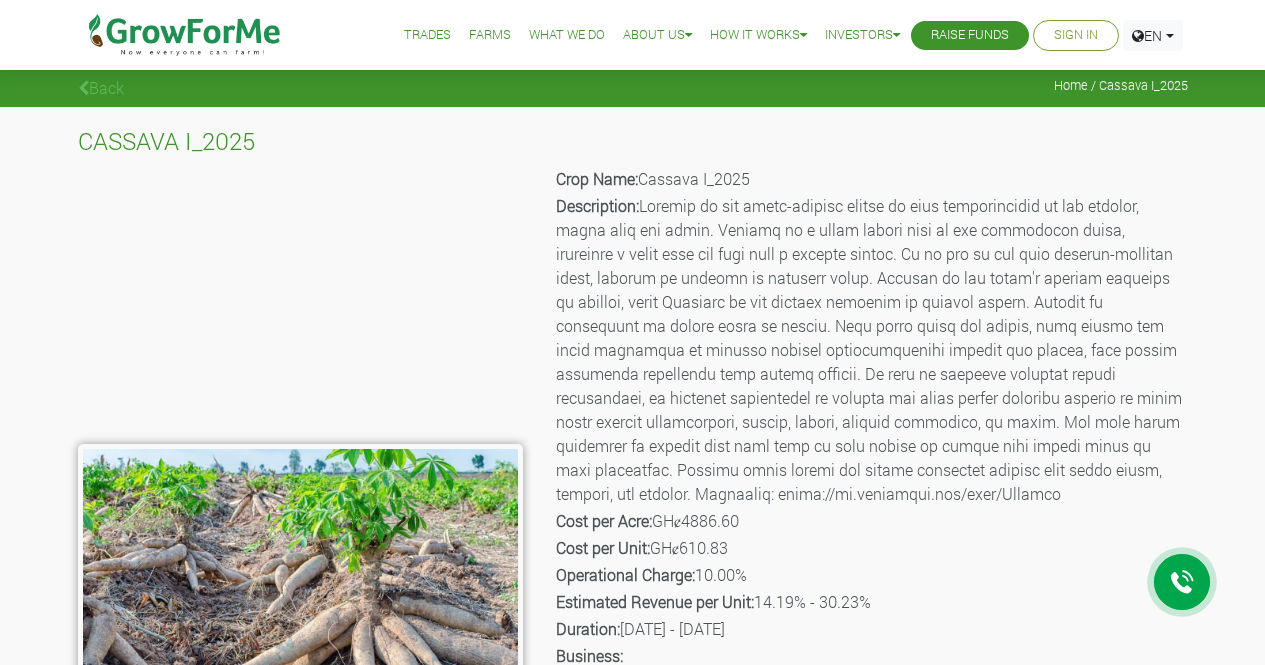 scroll, scrollTop: 0, scrollLeft: 0, axis: both 